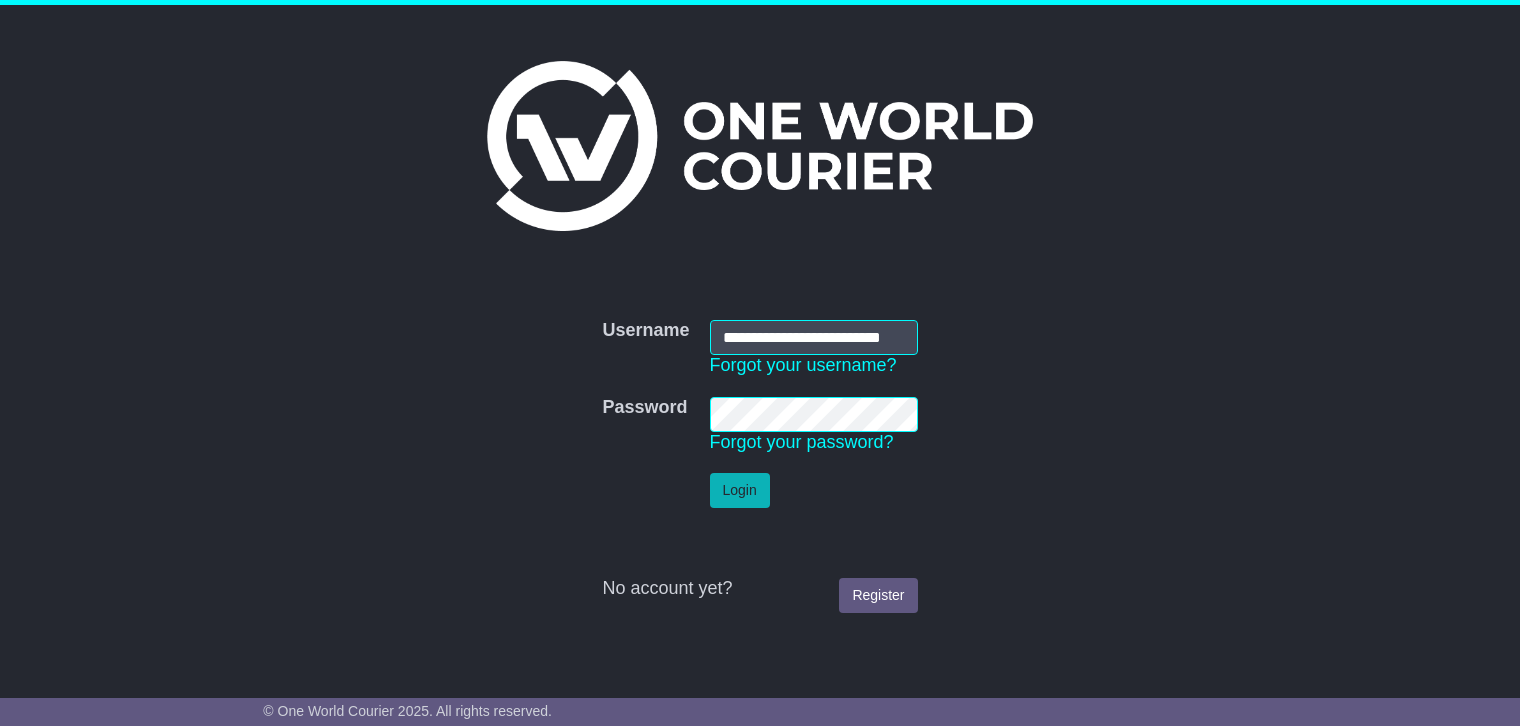 scroll, scrollTop: 0, scrollLeft: 0, axis: both 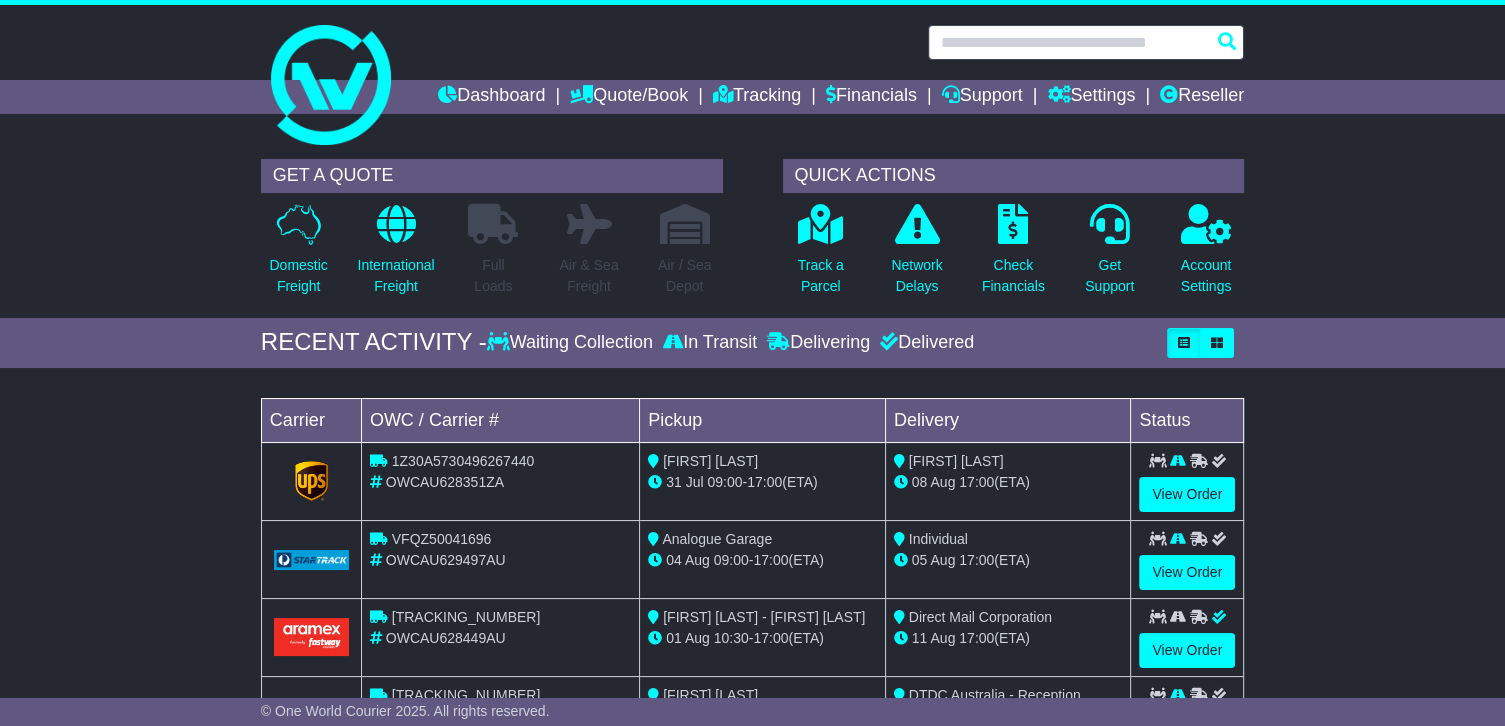 click at bounding box center [1086, 42] 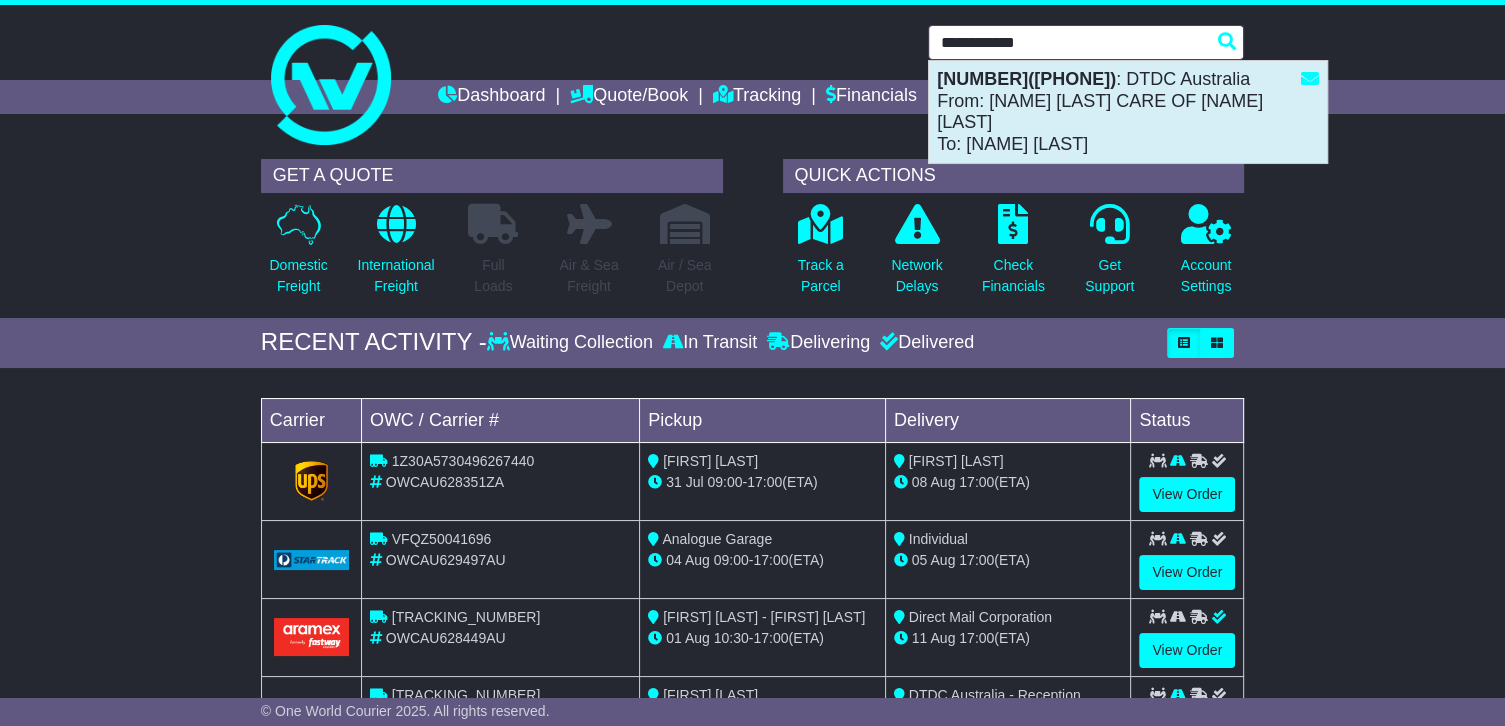 click on "[NUMBER]([PHONE]) : [COMPANY] [COUNTRY] From: [NAME] [LAST] CARE OF [NAME] [LAST] To: [NAME] [LAST]" at bounding box center (1128, 112) 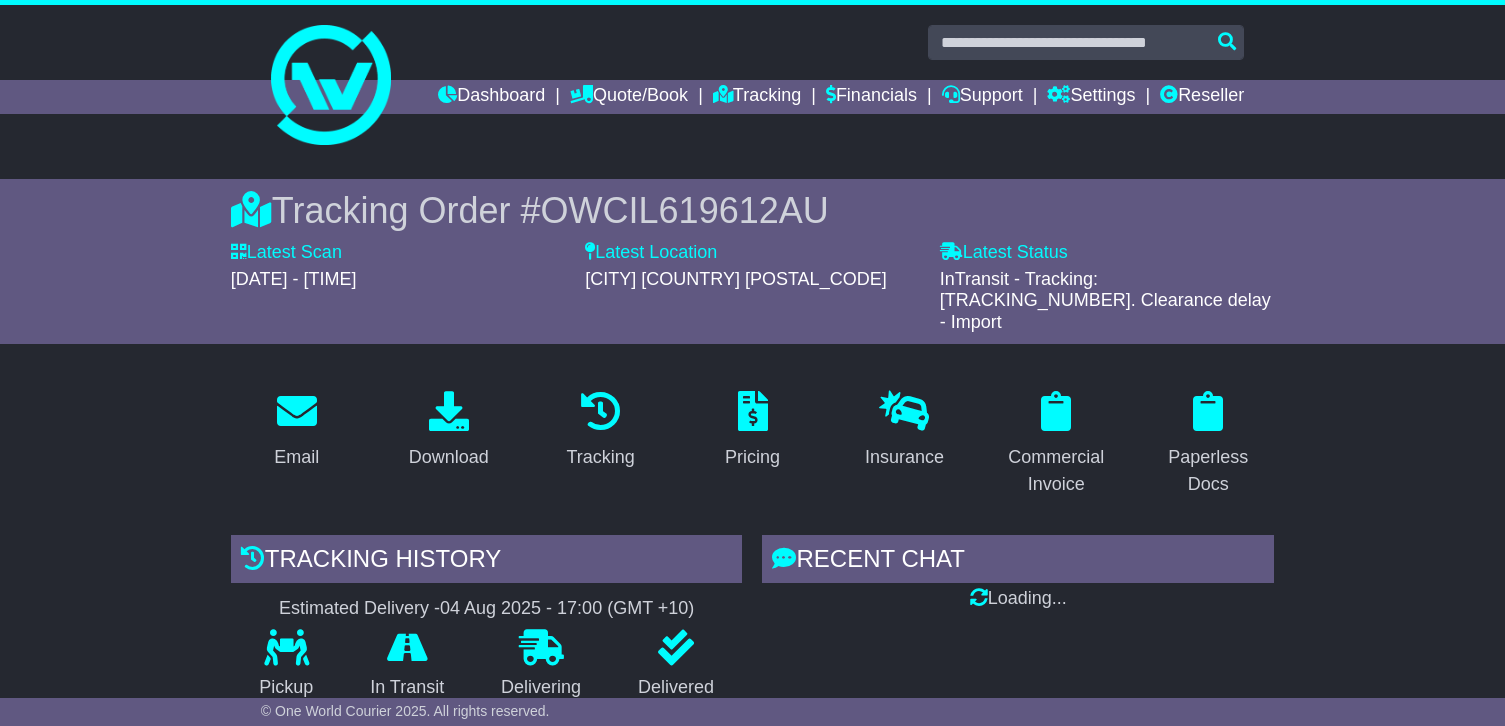 scroll, scrollTop: 0, scrollLeft: 0, axis: both 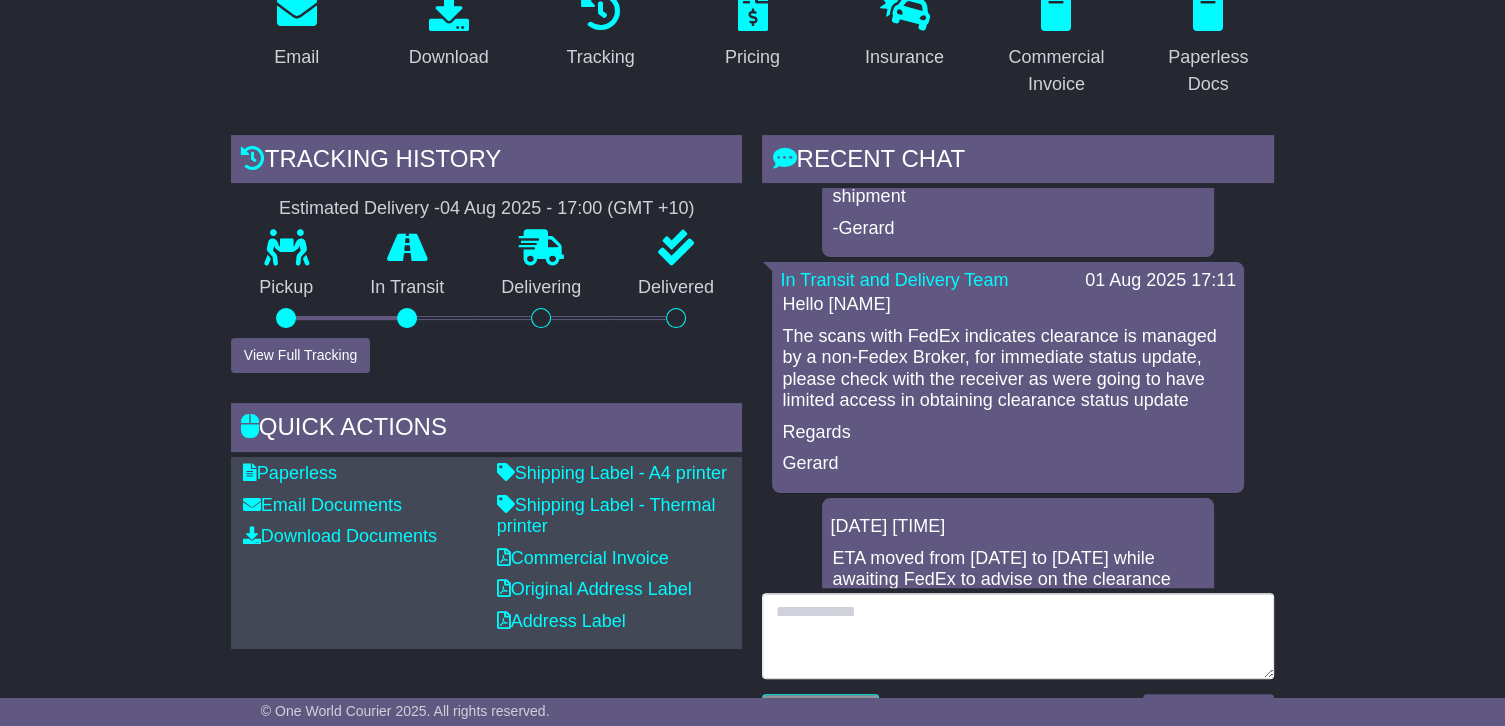 click at bounding box center [1018, 636] 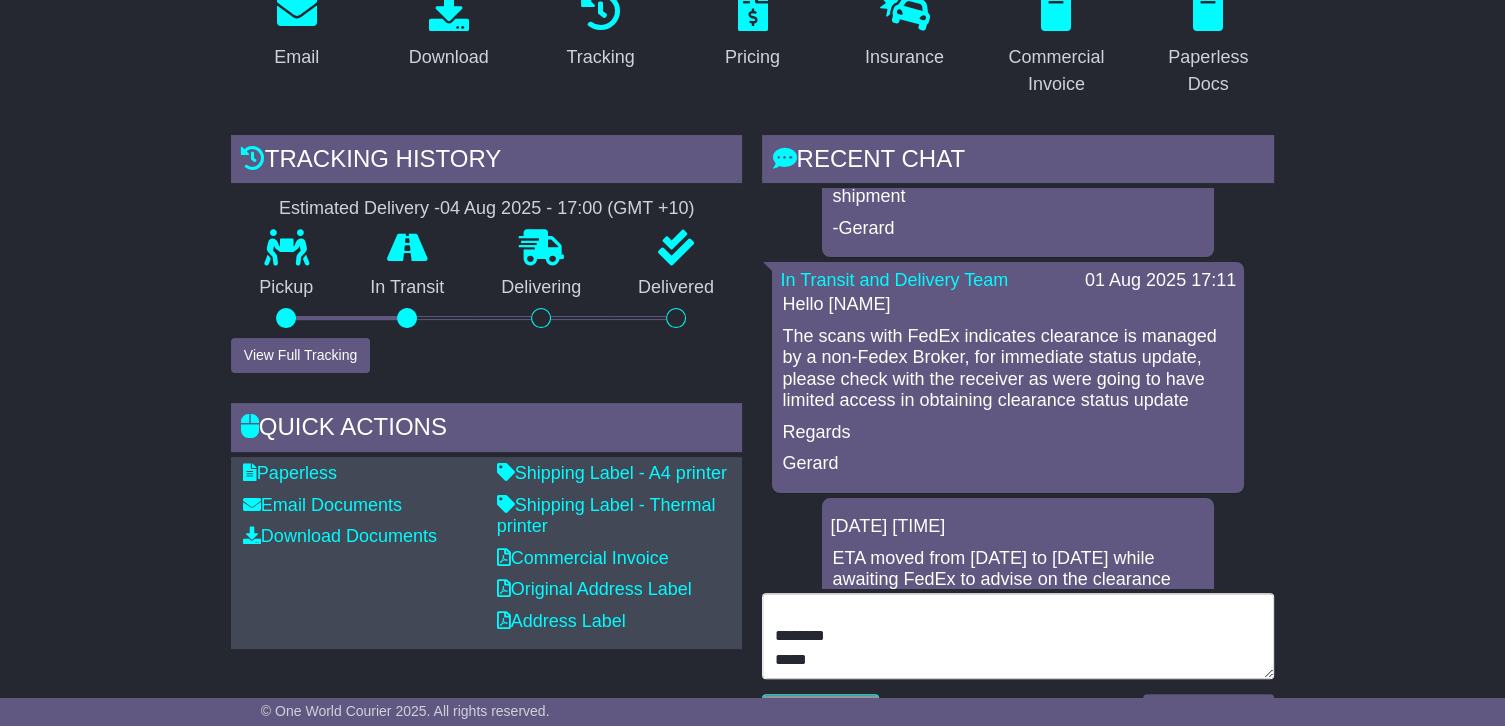scroll, scrollTop: 8, scrollLeft: 0, axis: vertical 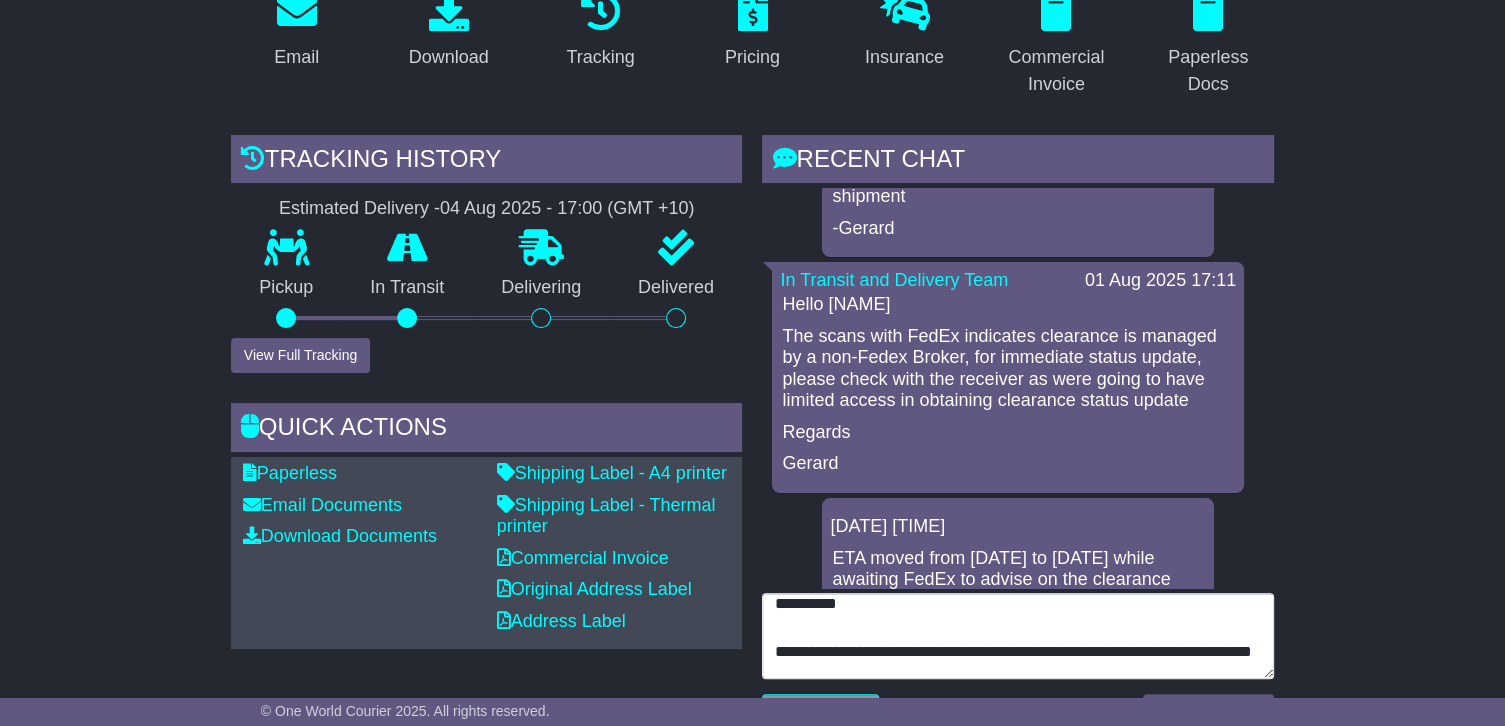 type on "**********" 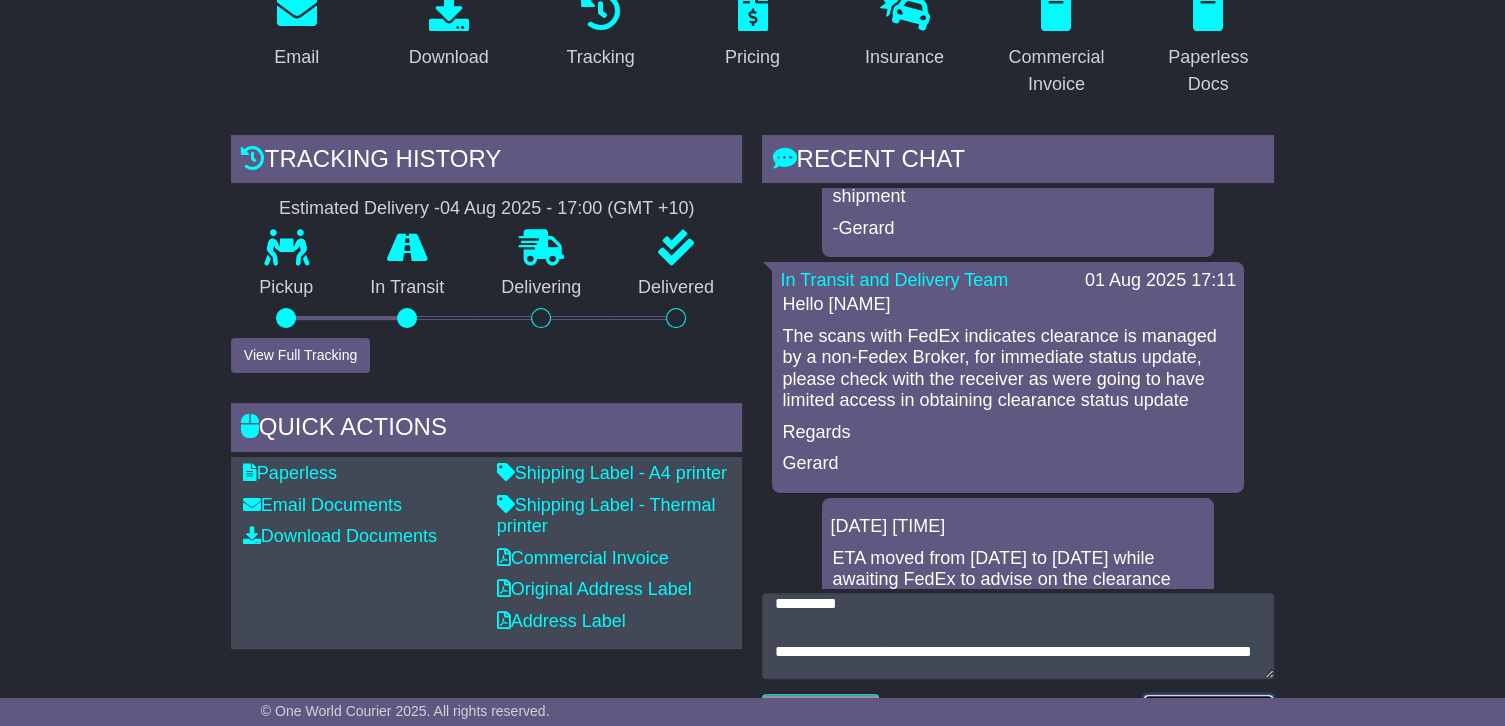 click on "Send a Message" at bounding box center (1208, 711) 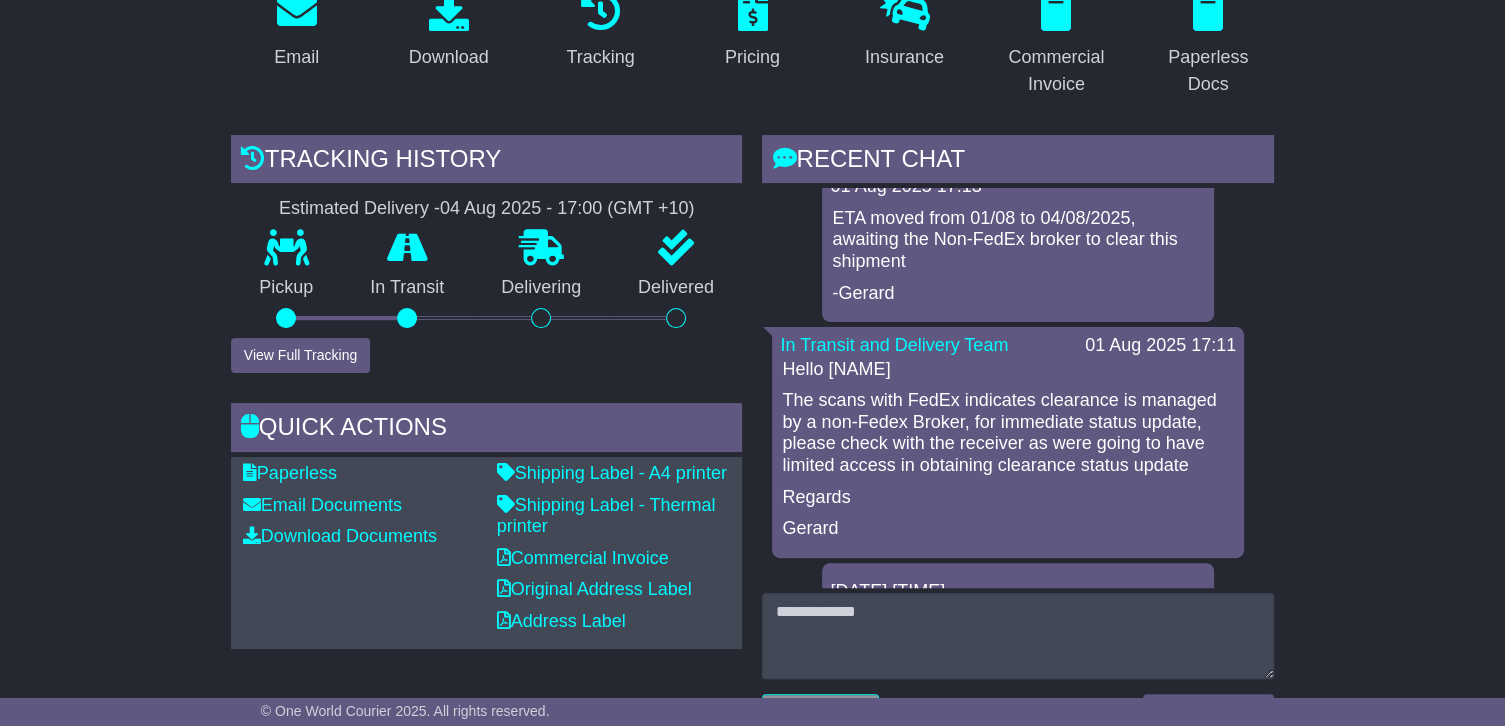 scroll, scrollTop: 100, scrollLeft: 0, axis: vertical 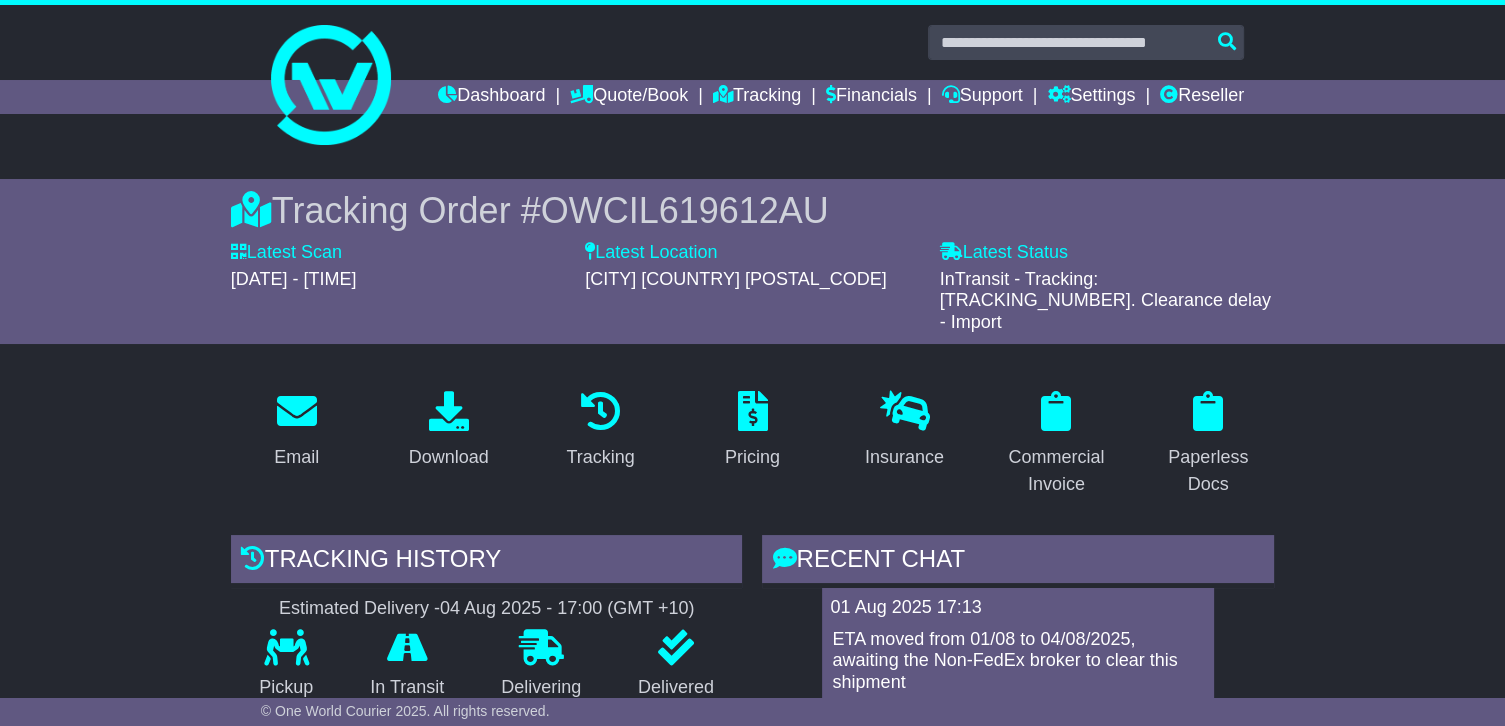 click on "OWCIL619612AU" at bounding box center [685, 210] 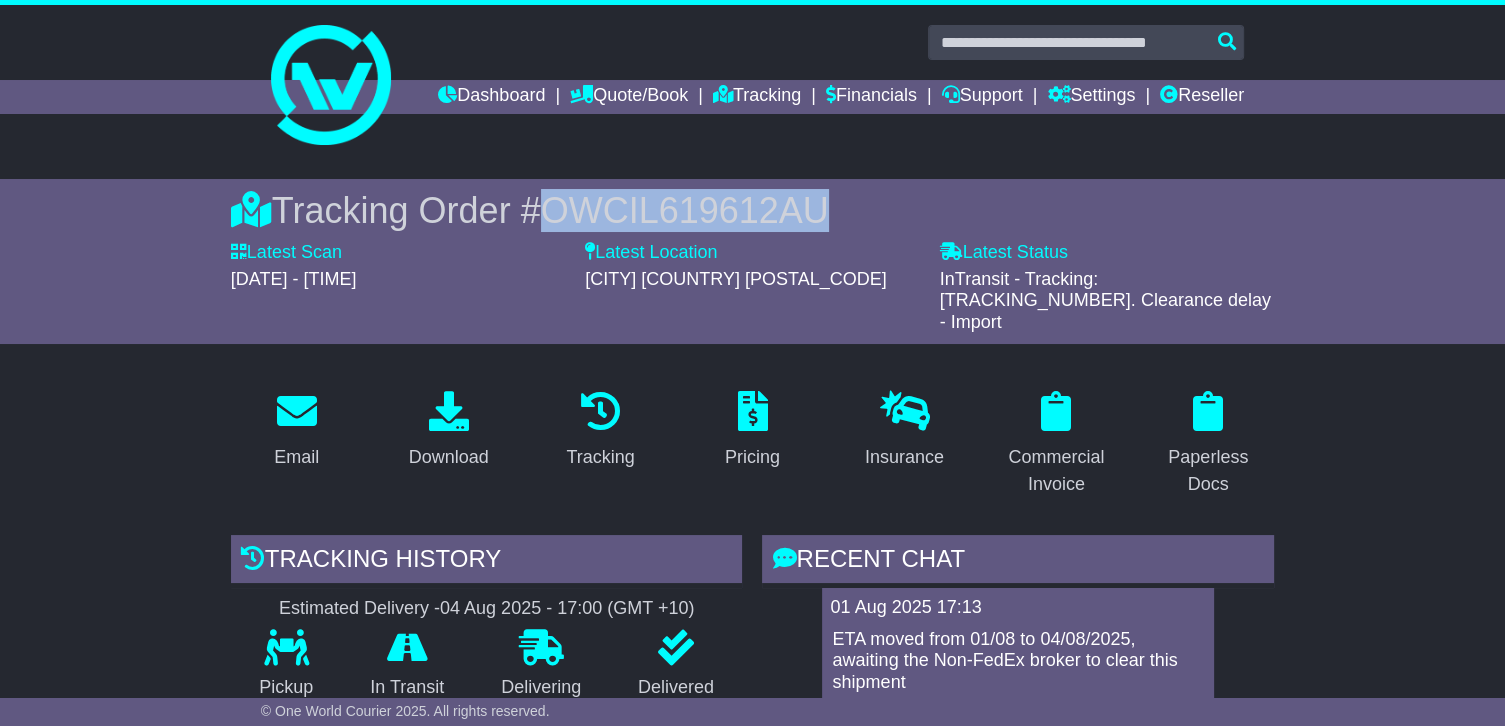click on "OWCIL619612AU" at bounding box center [685, 210] 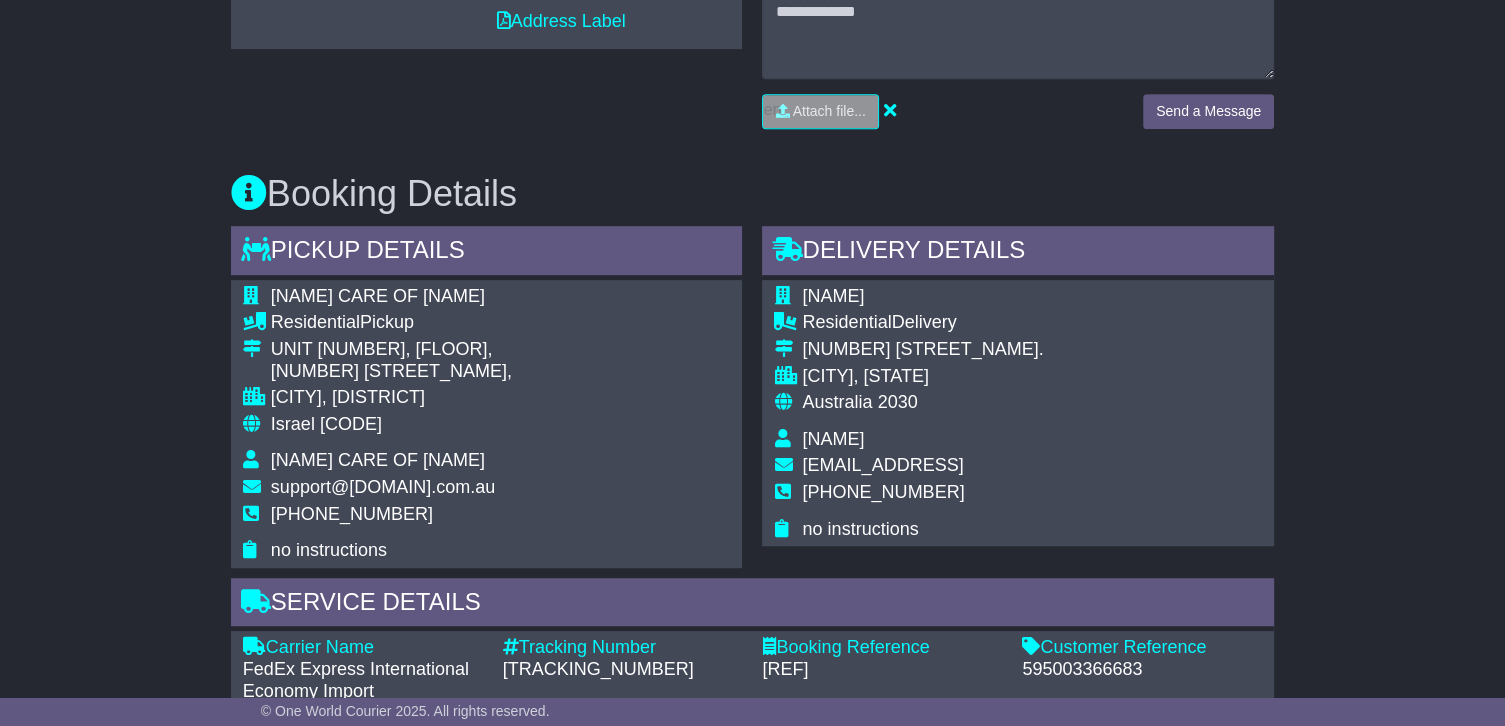 scroll, scrollTop: 1100, scrollLeft: 0, axis: vertical 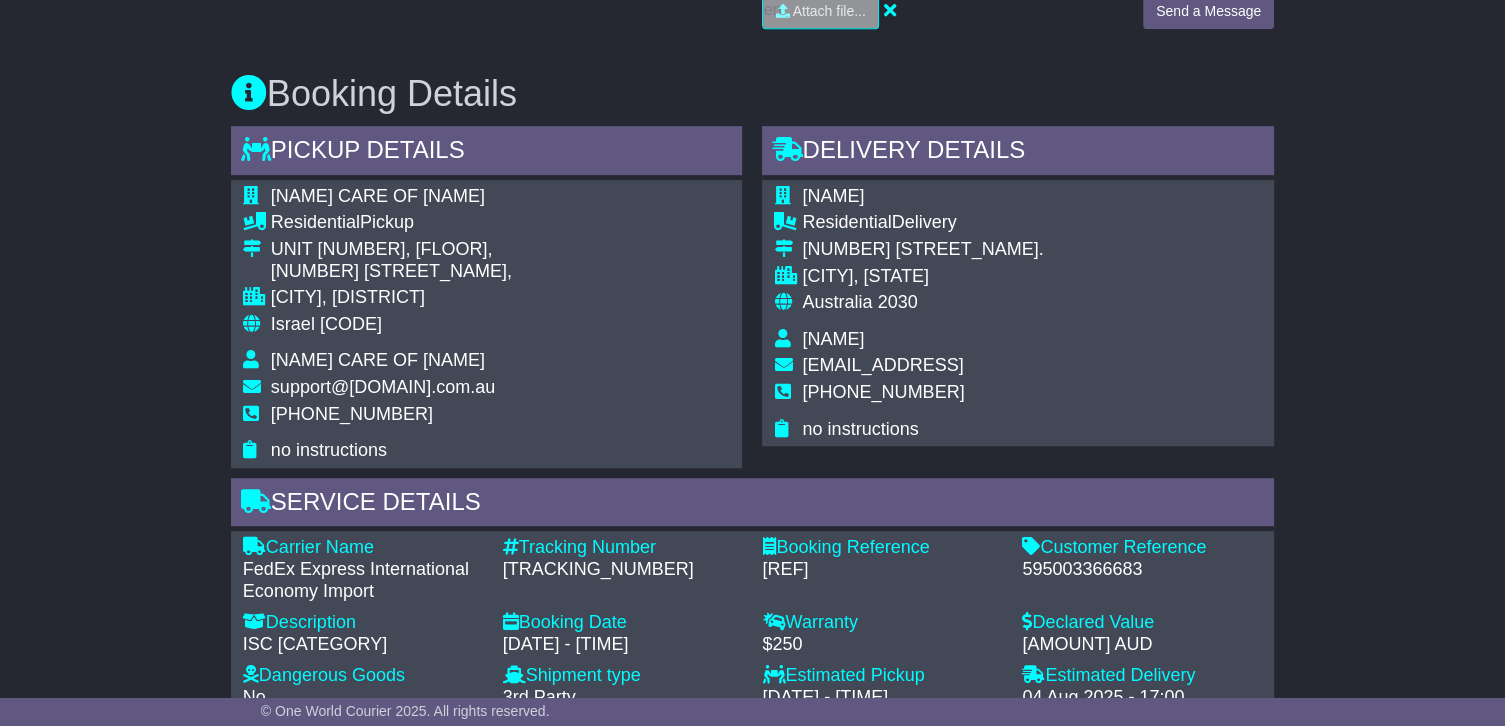 click on "[TRACKING_NUMBER]" at bounding box center (623, 570) 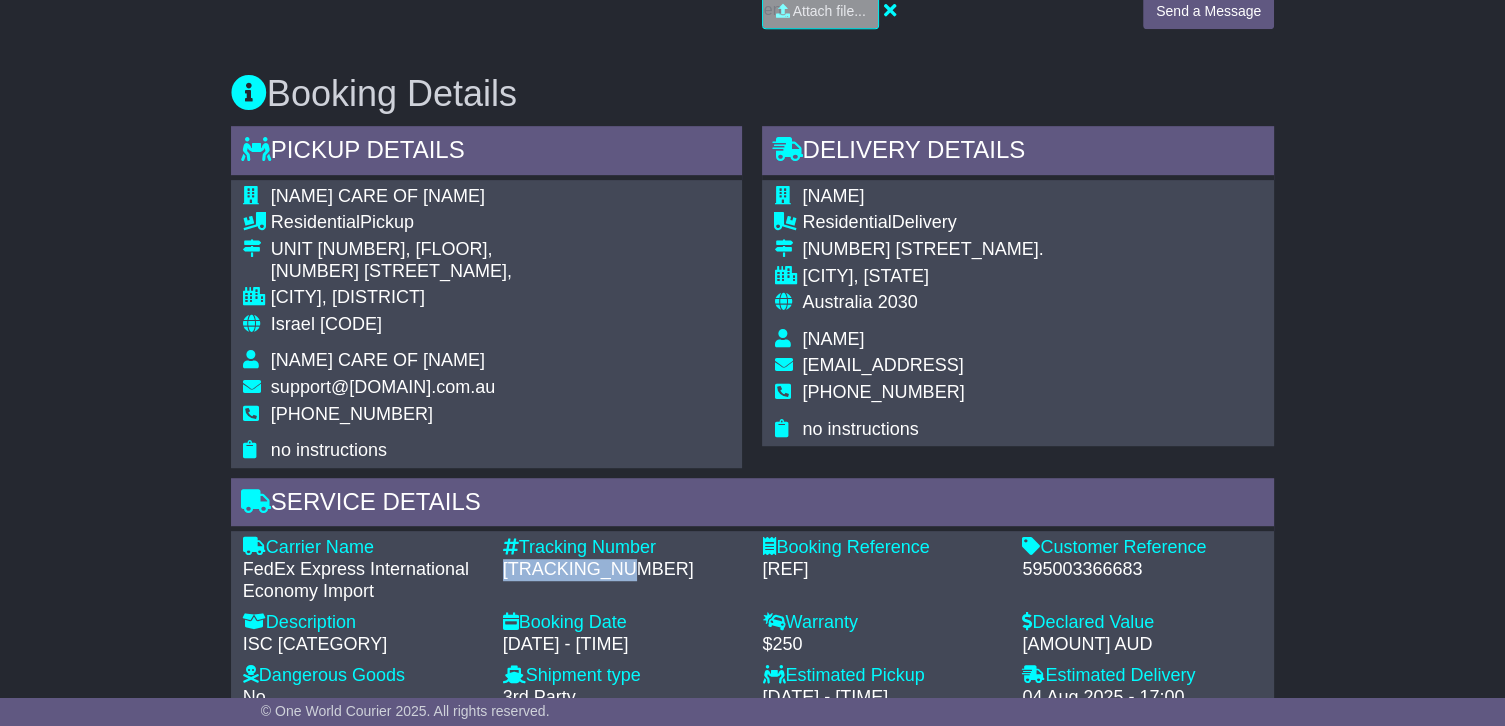 copy on "[TRACKING_NUMBER]" 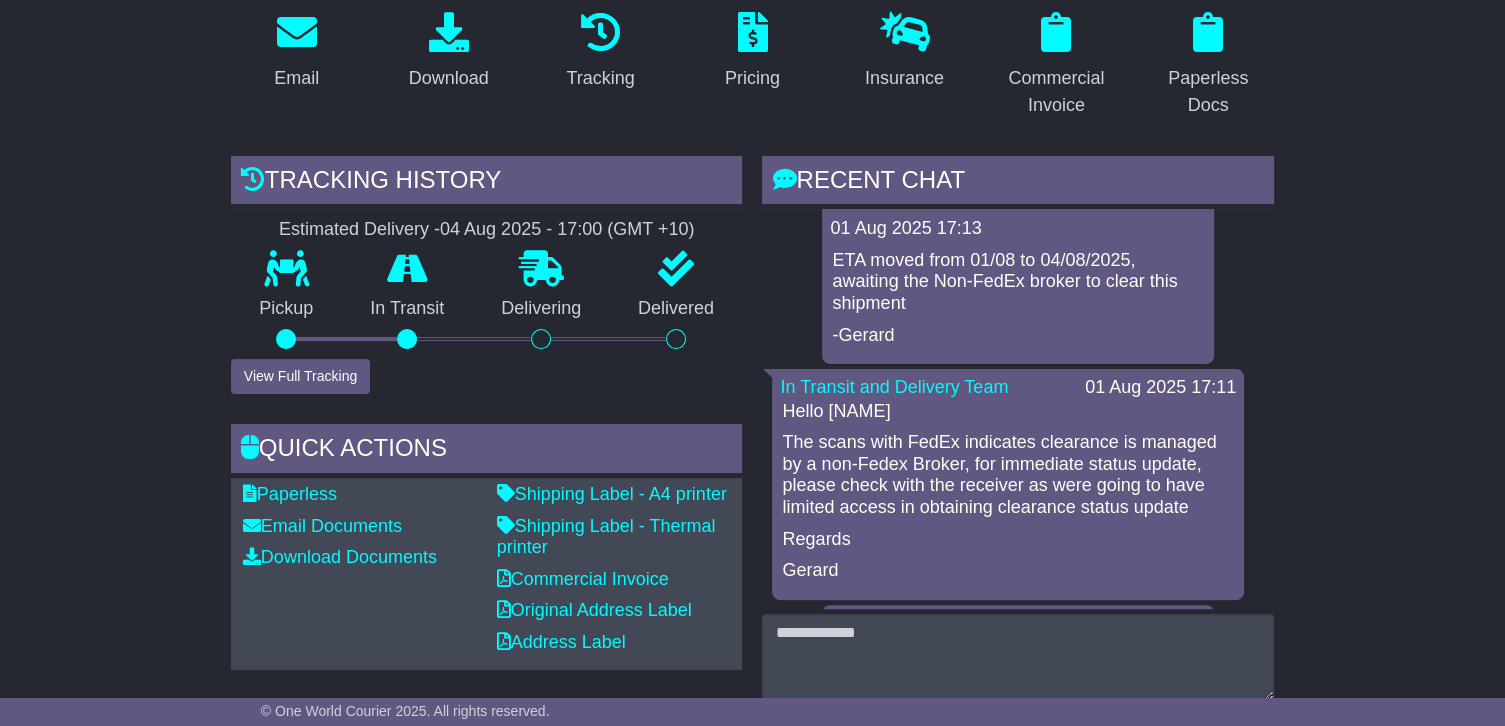 scroll, scrollTop: 0, scrollLeft: 0, axis: both 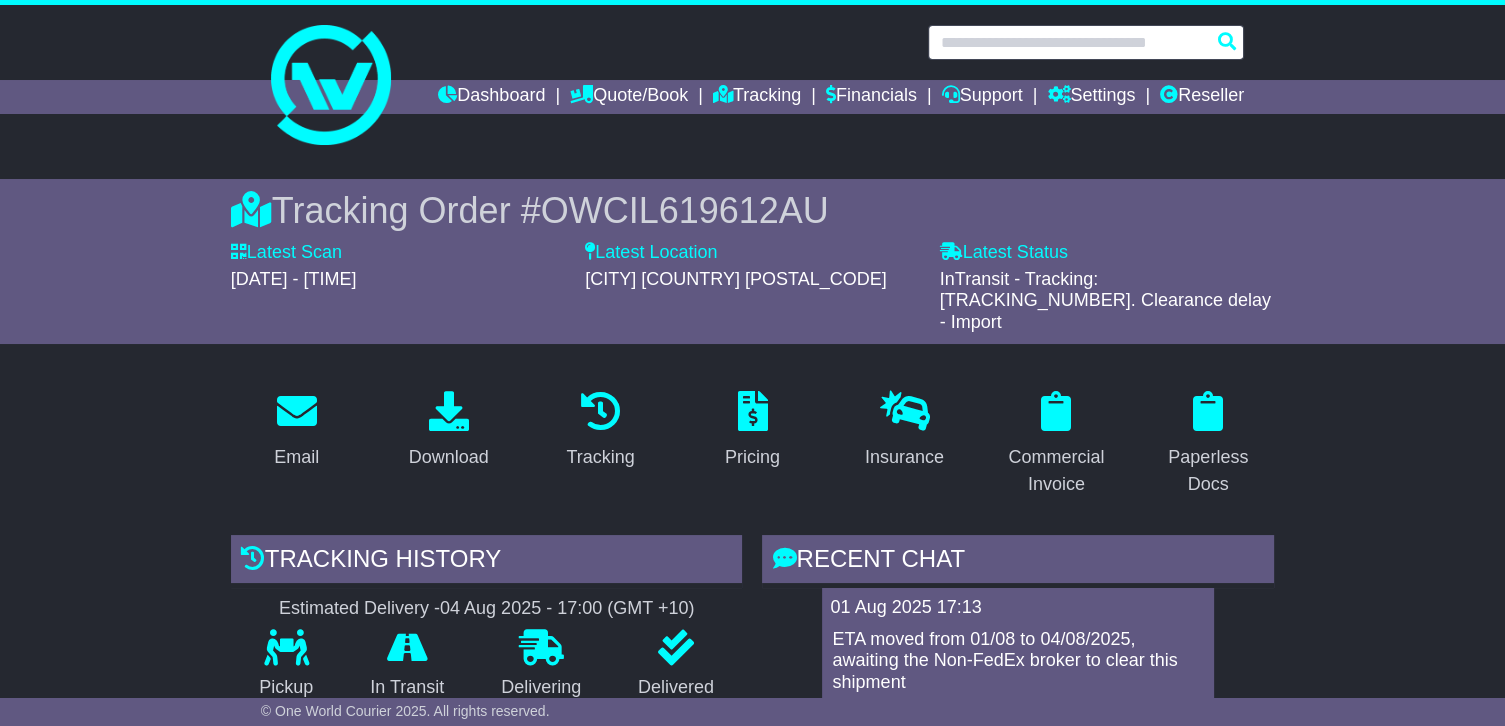 click at bounding box center (1086, 42) 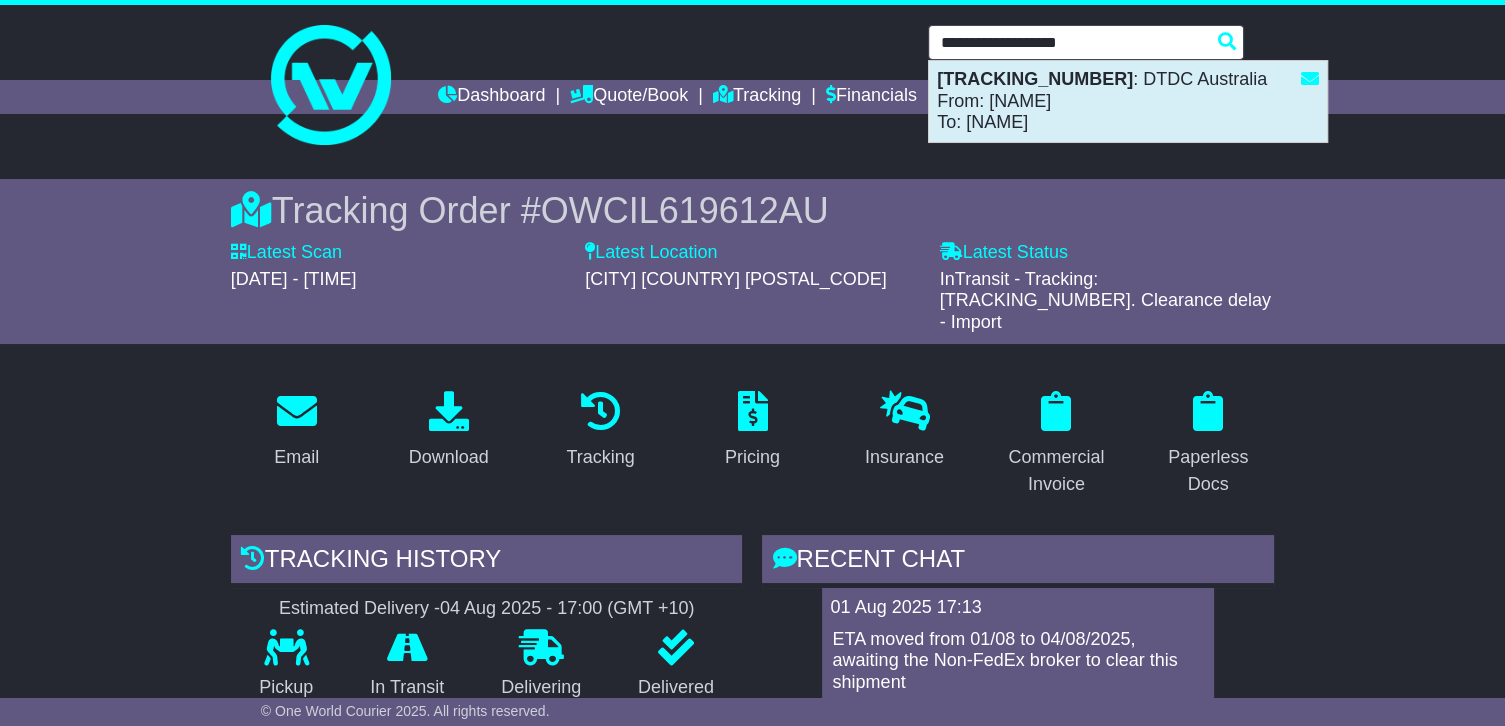 click on "[TRACKING_NUMBER] : DTDC Australia From: [NAME] To: [NAME]" at bounding box center (1128, 101) 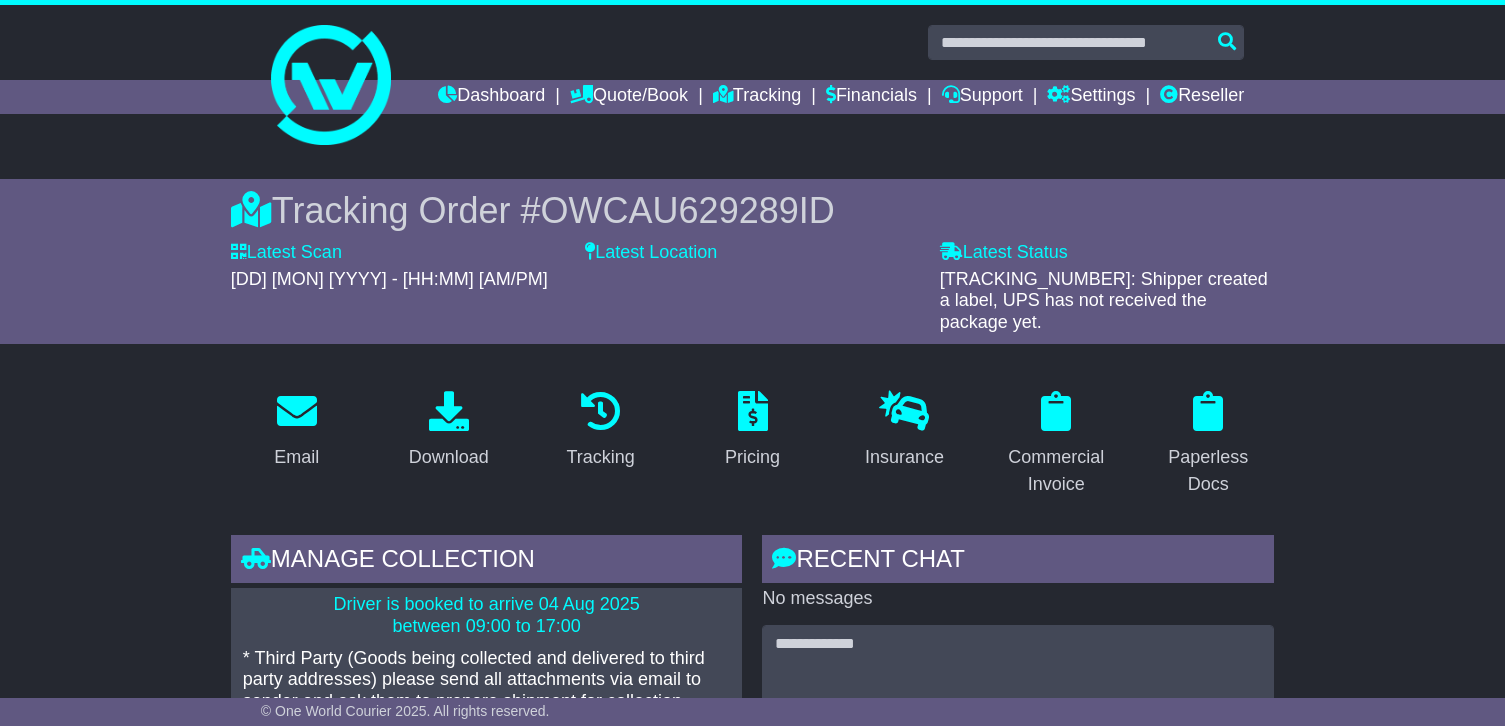 scroll, scrollTop: 600, scrollLeft: 0, axis: vertical 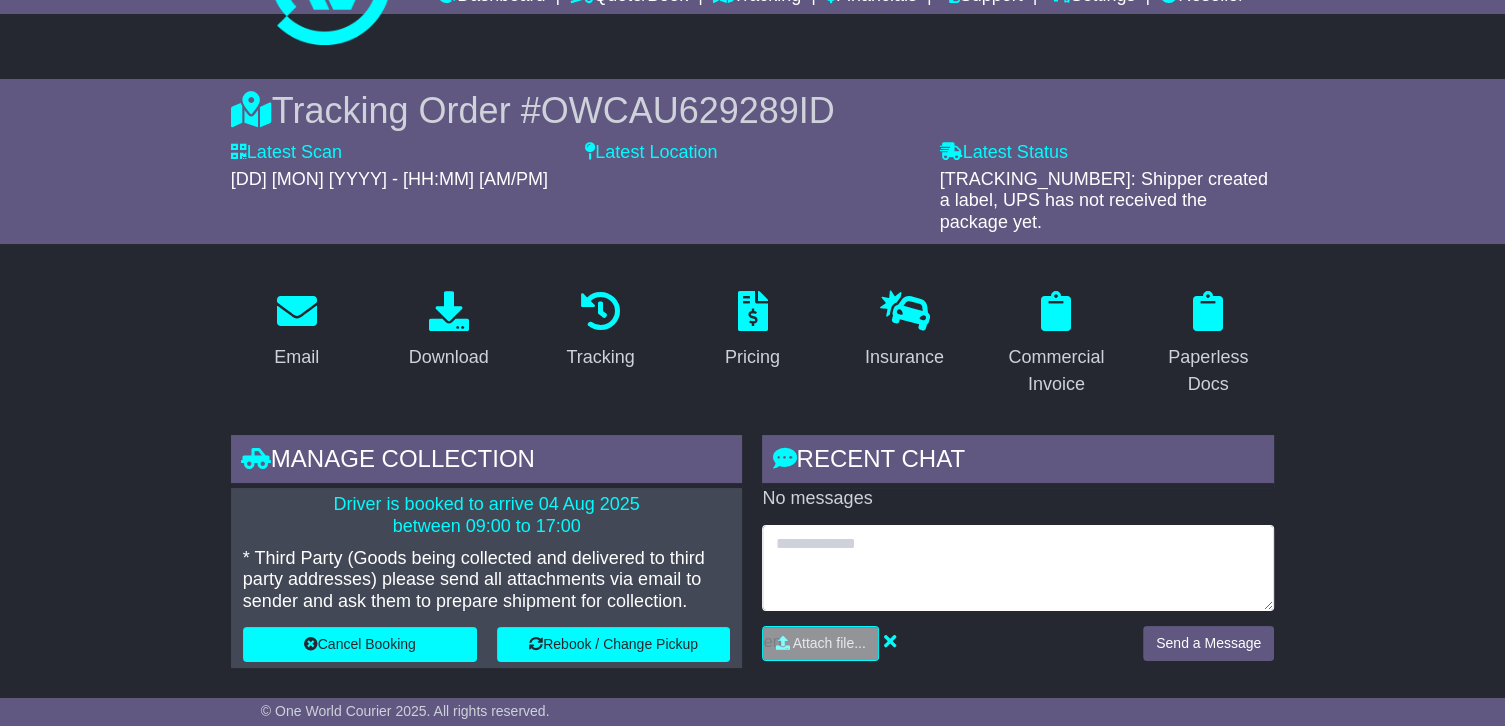 click at bounding box center [1018, 568] 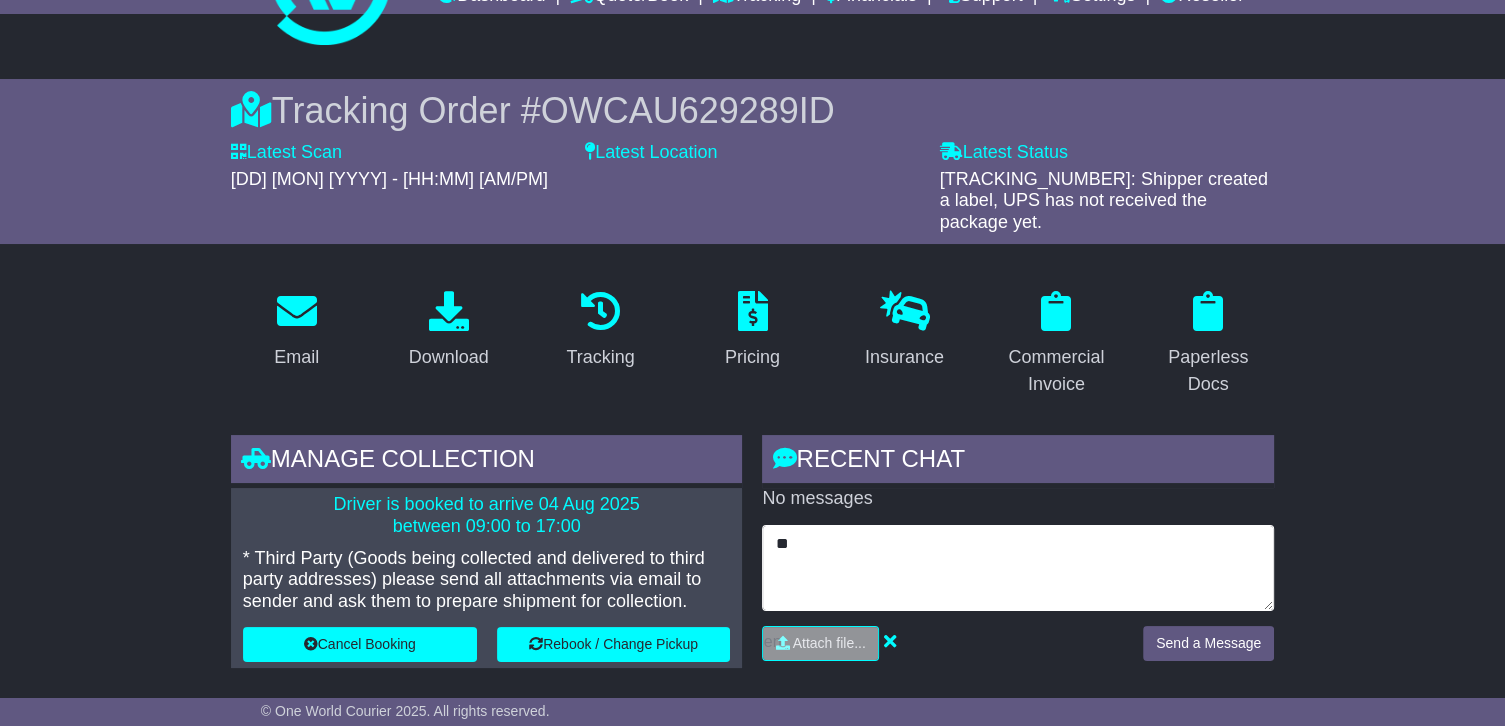type on "*" 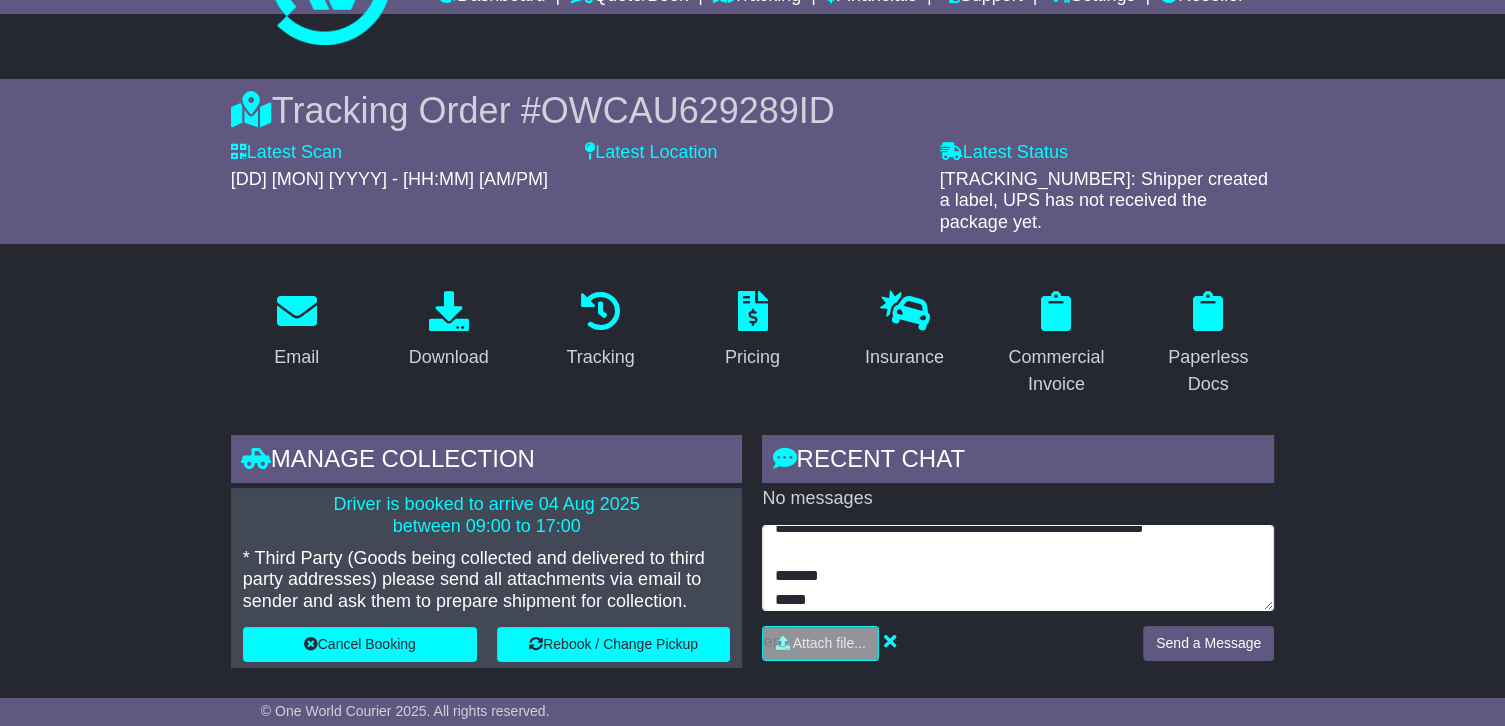 scroll, scrollTop: 8, scrollLeft: 0, axis: vertical 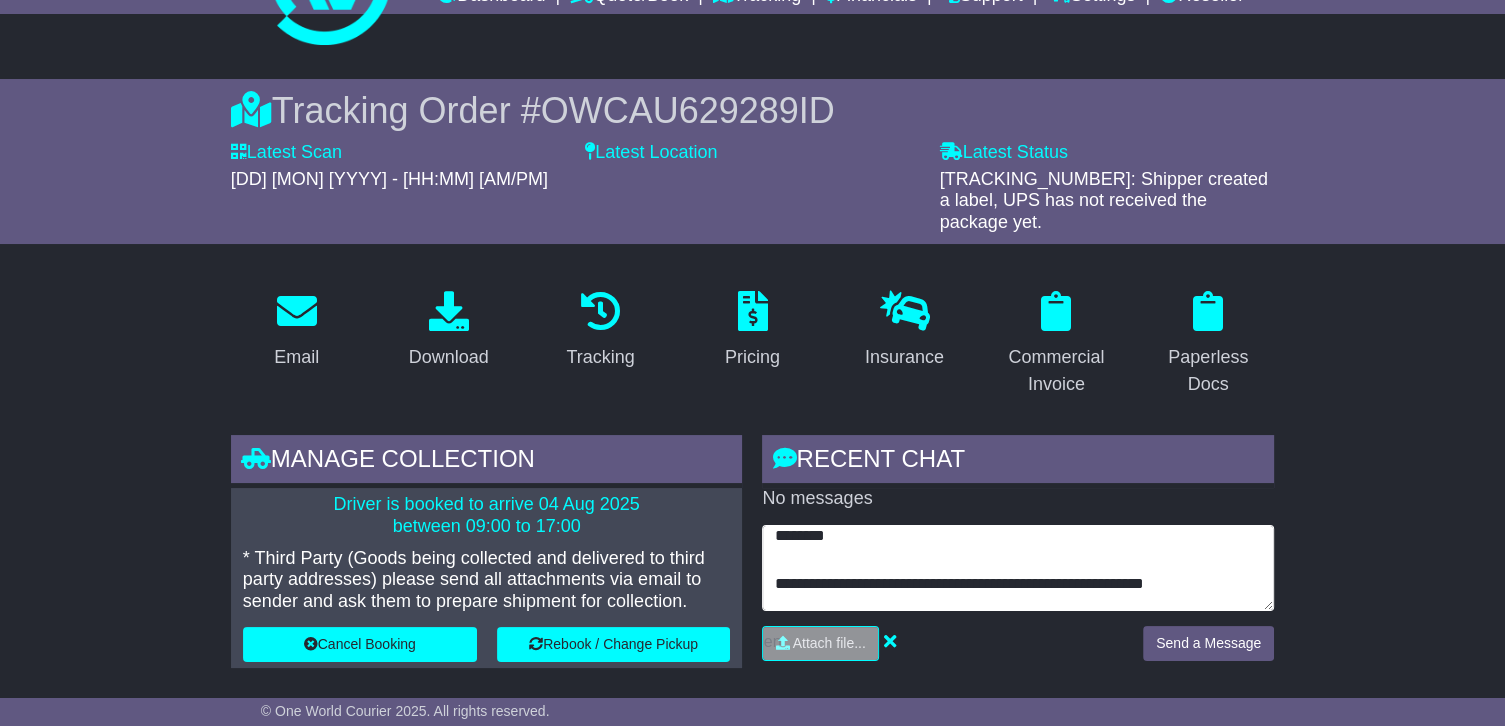type on "**********" 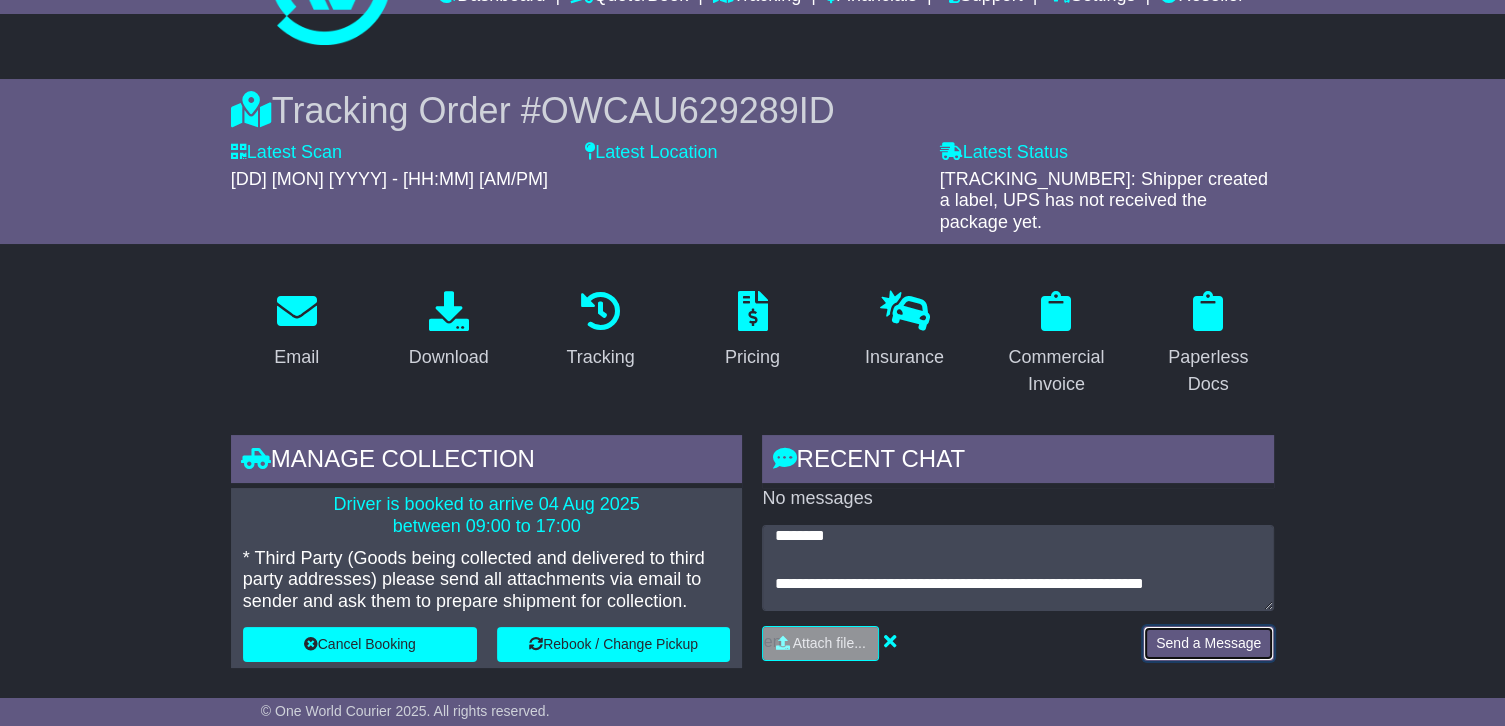 click on "Send a Message" at bounding box center [1208, 643] 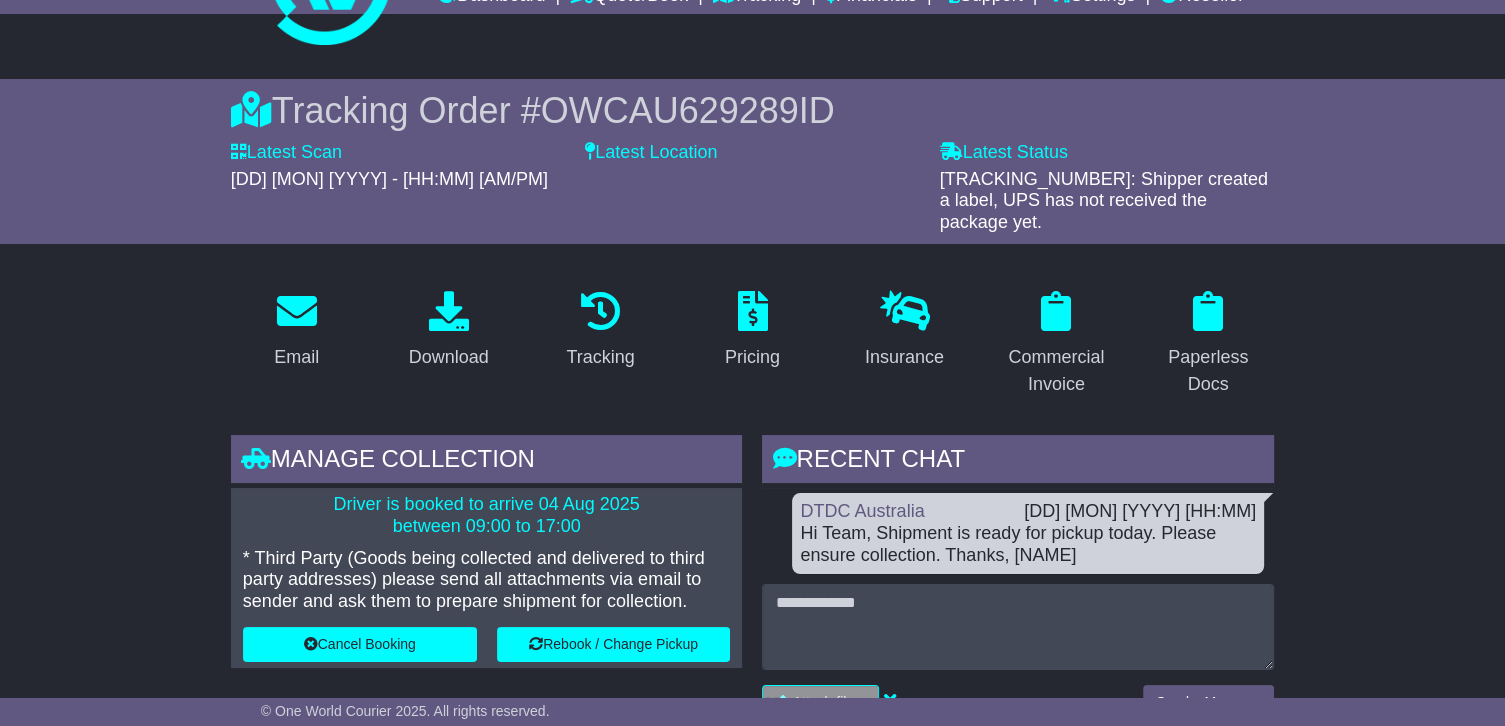 click on "OWCAU629289ID" at bounding box center (688, 110) 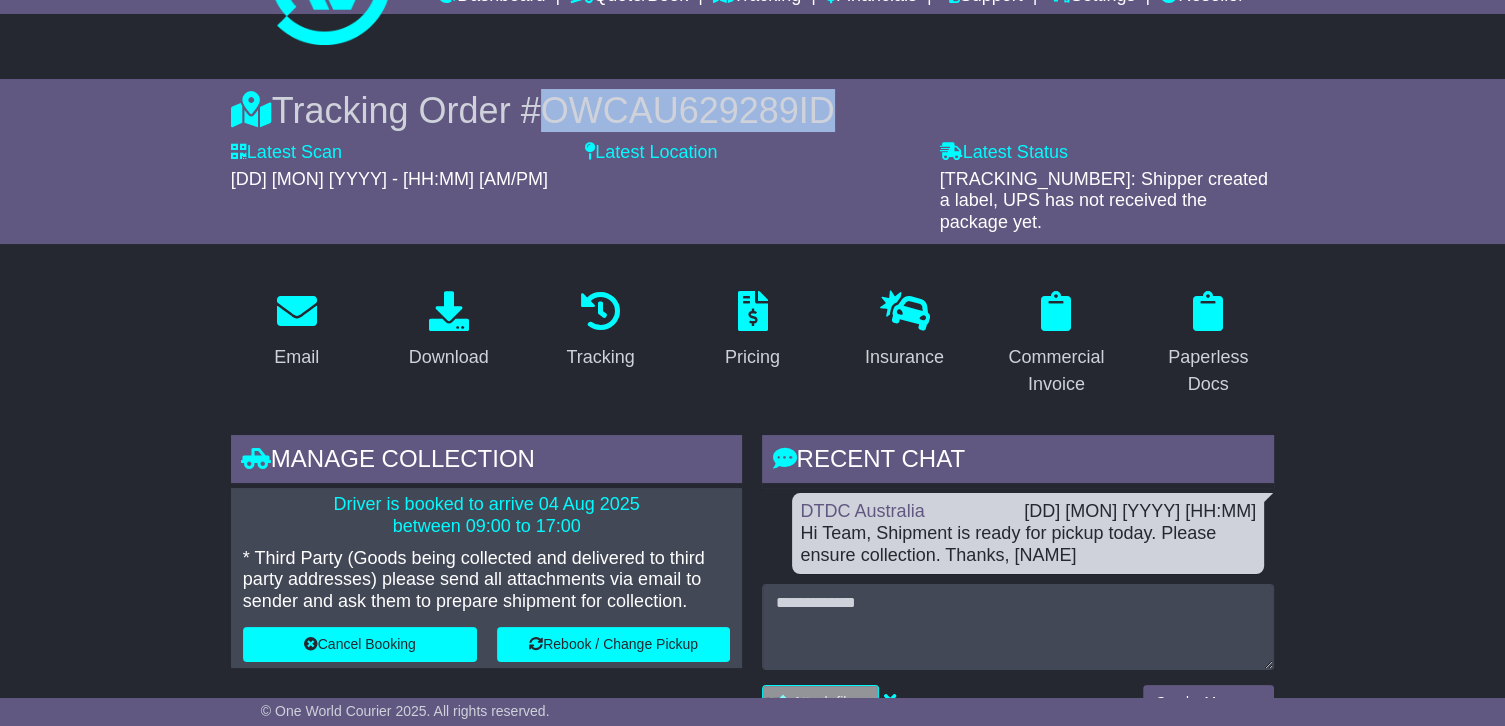 click on "OWCAU629289ID" at bounding box center (688, 110) 